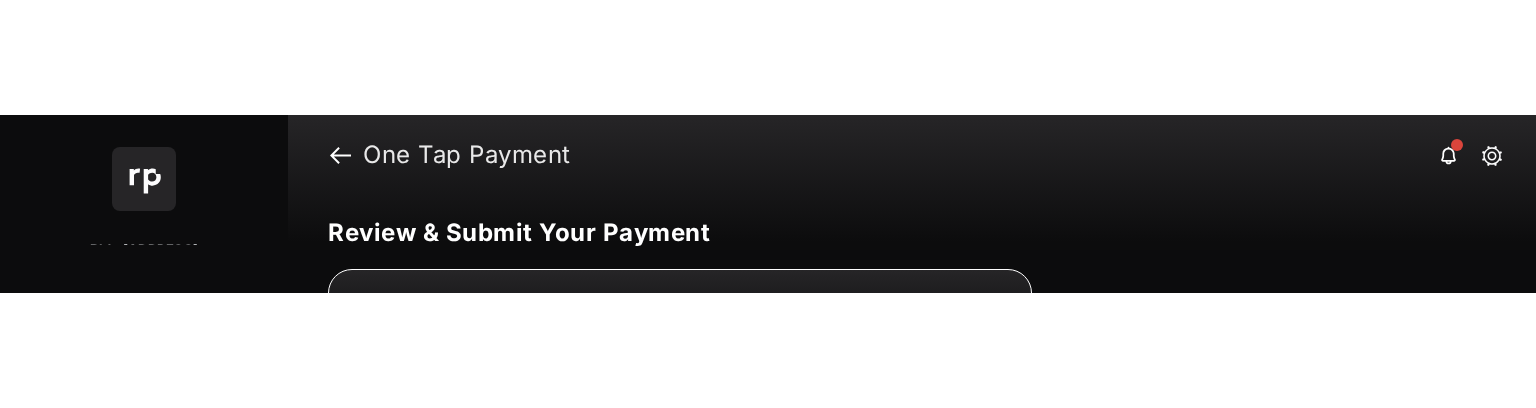 scroll, scrollTop: 0, scrollLeft: 0, axis: both 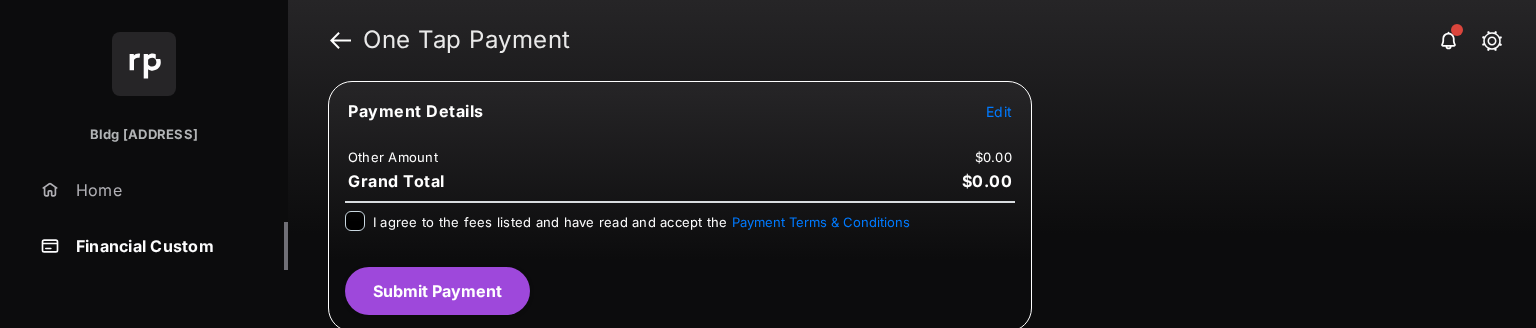 click on "Edit" at bounding box center (999, 111) 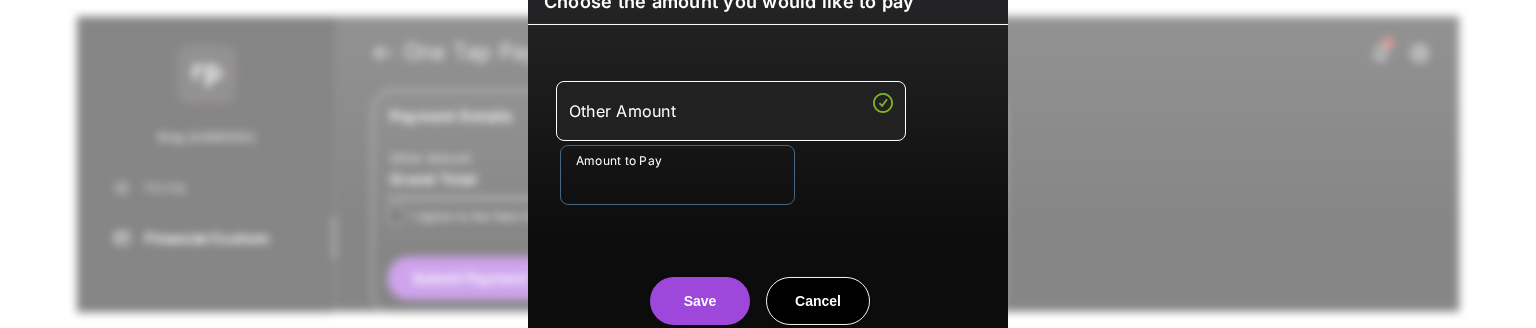 click on "Amount to Pay" at bounding box center [677, 175] 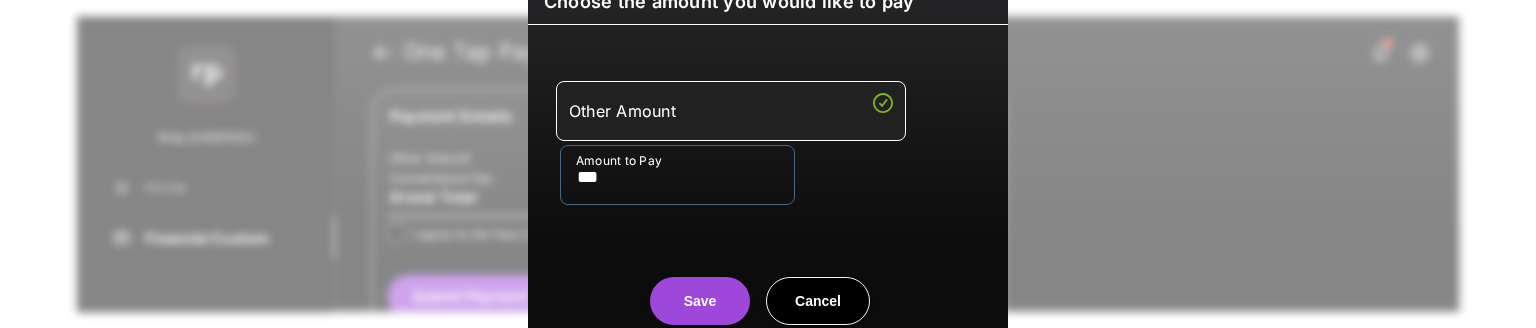 type on "***" 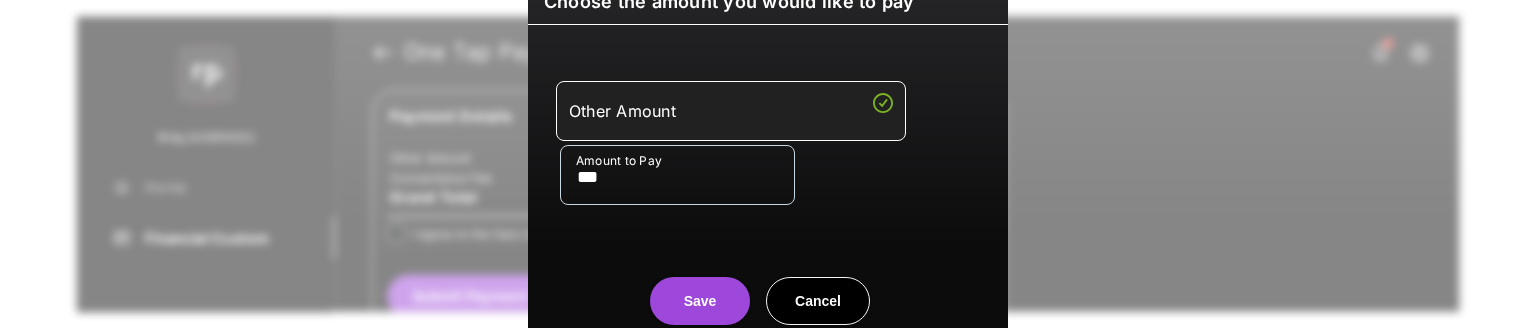 drag, startPoint x: 591, startPoint y: 217, endPoint x: 637, endPoint y: 263, distance: 65.053825 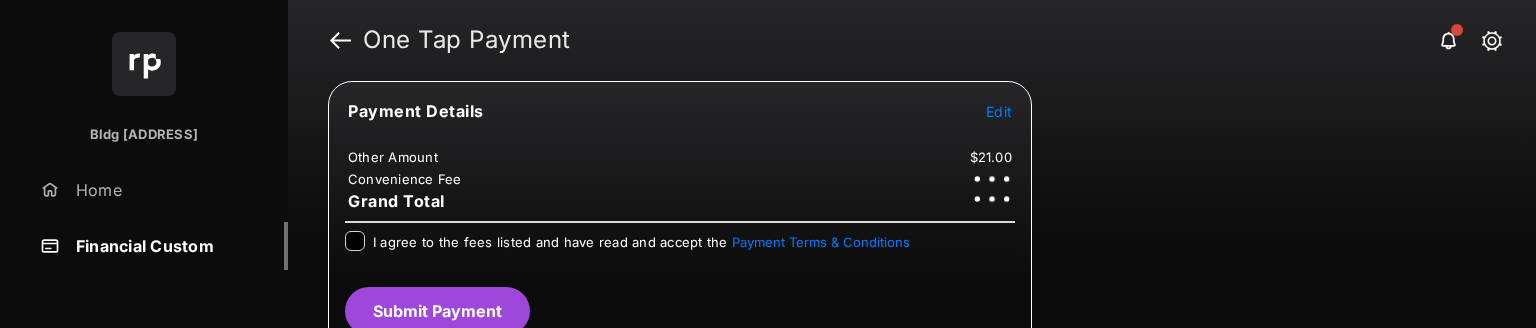 type 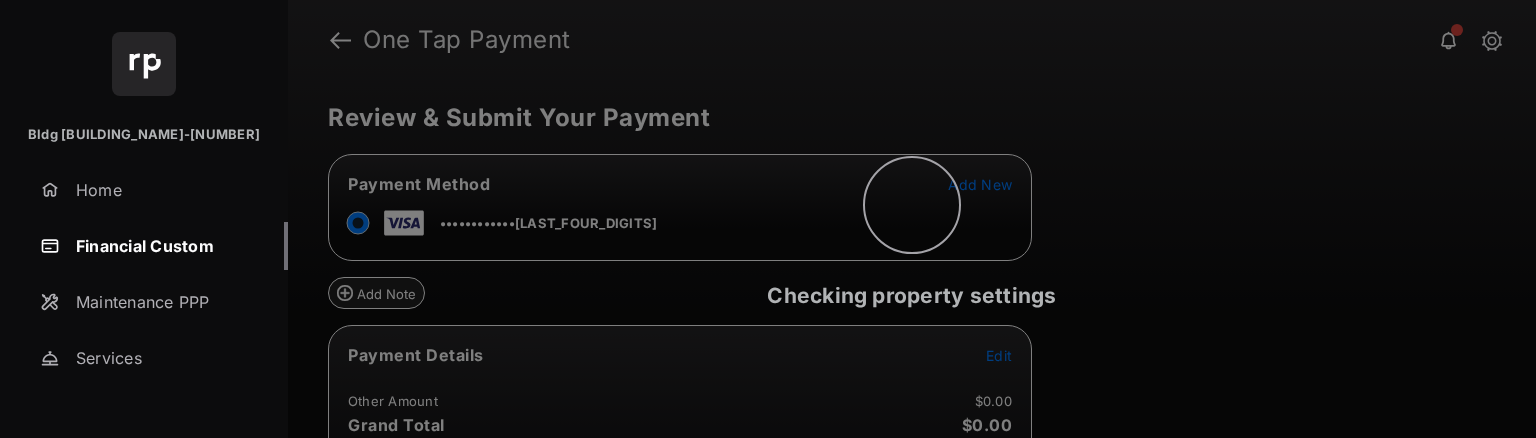 scroll, scrollTop: 0, scrollLeft: 0, axis: both 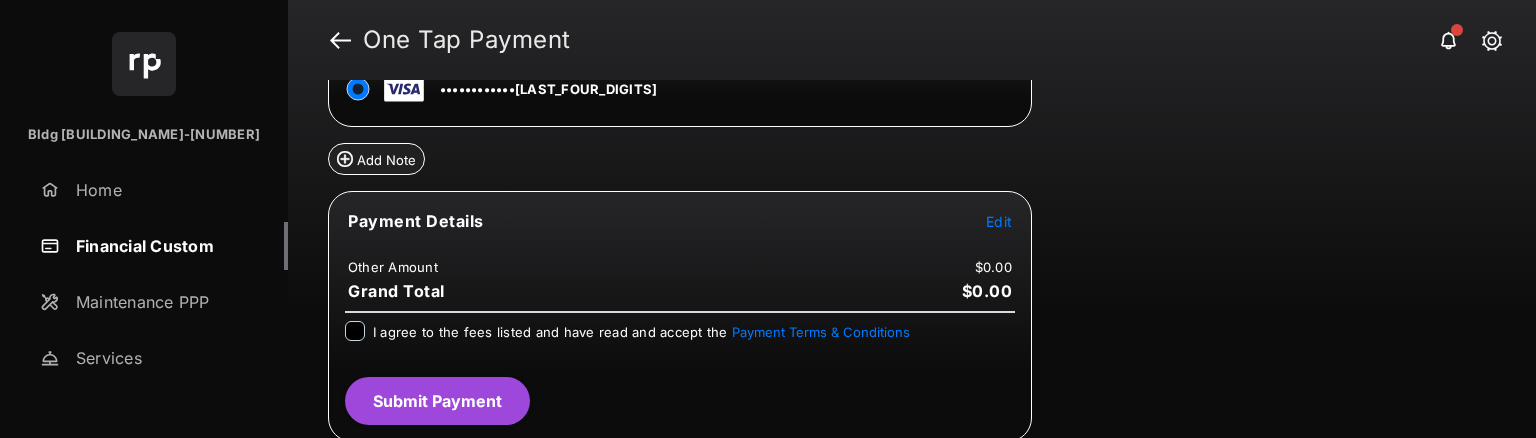 click on "I agree to the fees listed and have read and accept the Payment Terms & Conditions" at bounding box center [641, 332] 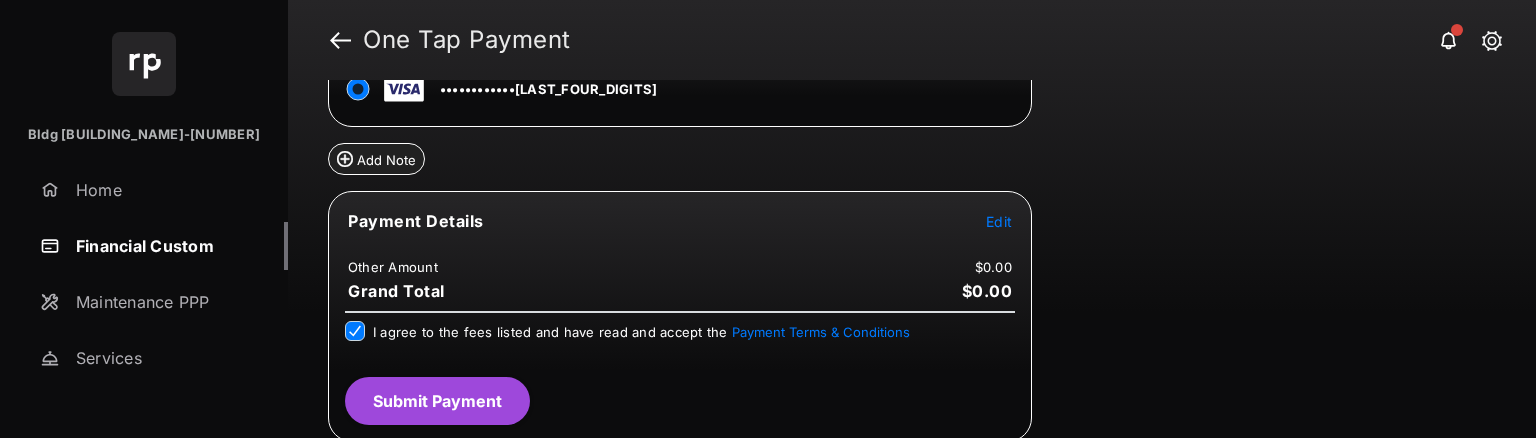 click on "Edit" at bounding box center [999, 221] 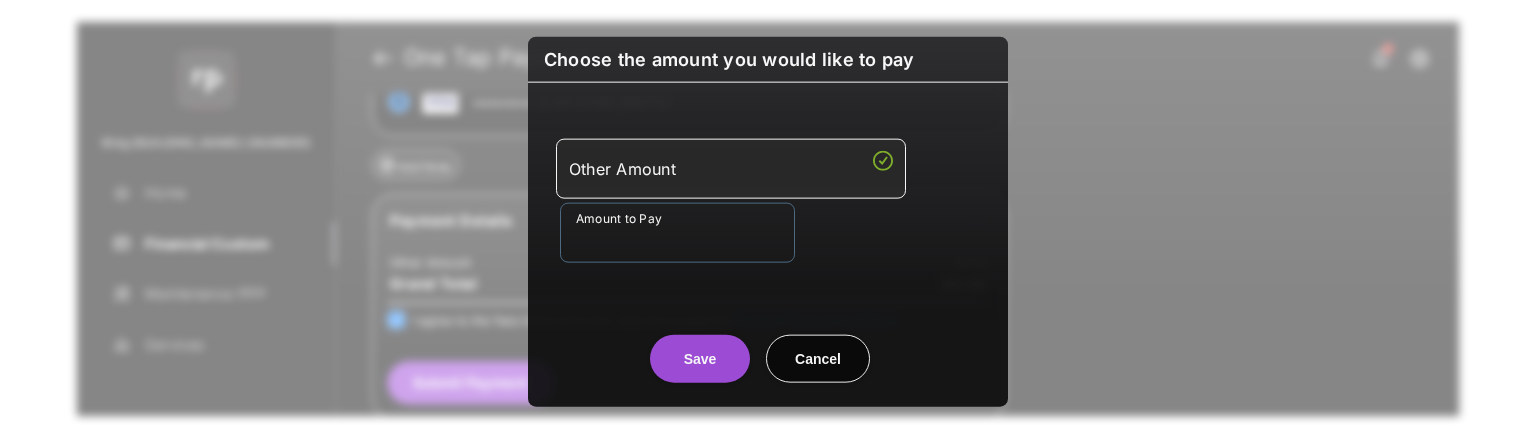 click on "Amount to Pay" at bounding box center (677, 233) 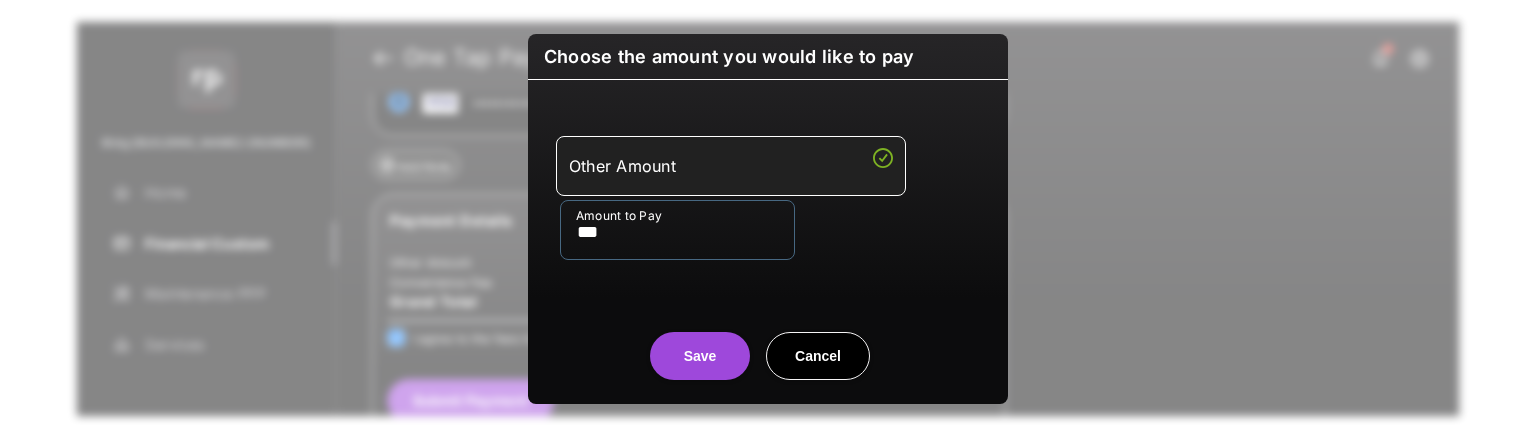 type on "***" 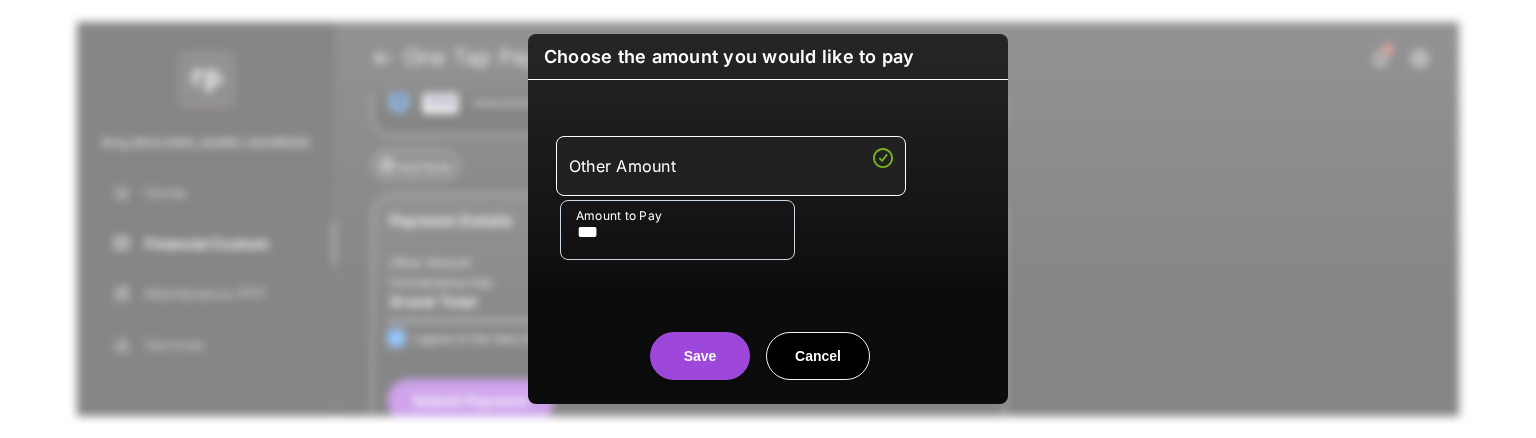 click on "Save Cancel" at bounding box center (768, 336) 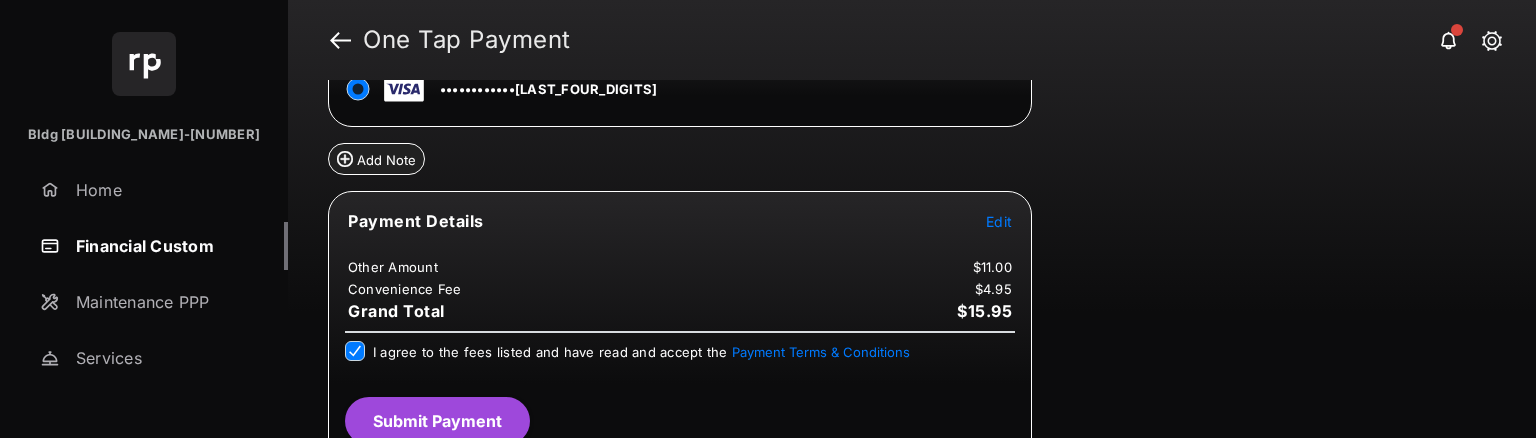click on "Submit Payment" at bounding box center [437, 421] 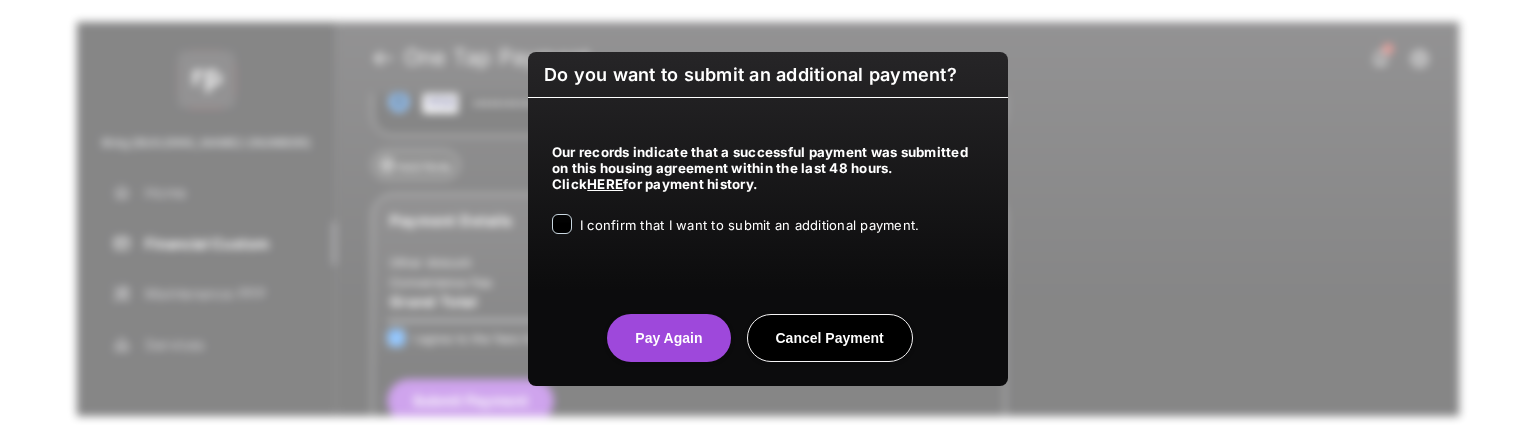 click on "I confirm that I want to submit an additional payment." at bounding box center [749, 226] 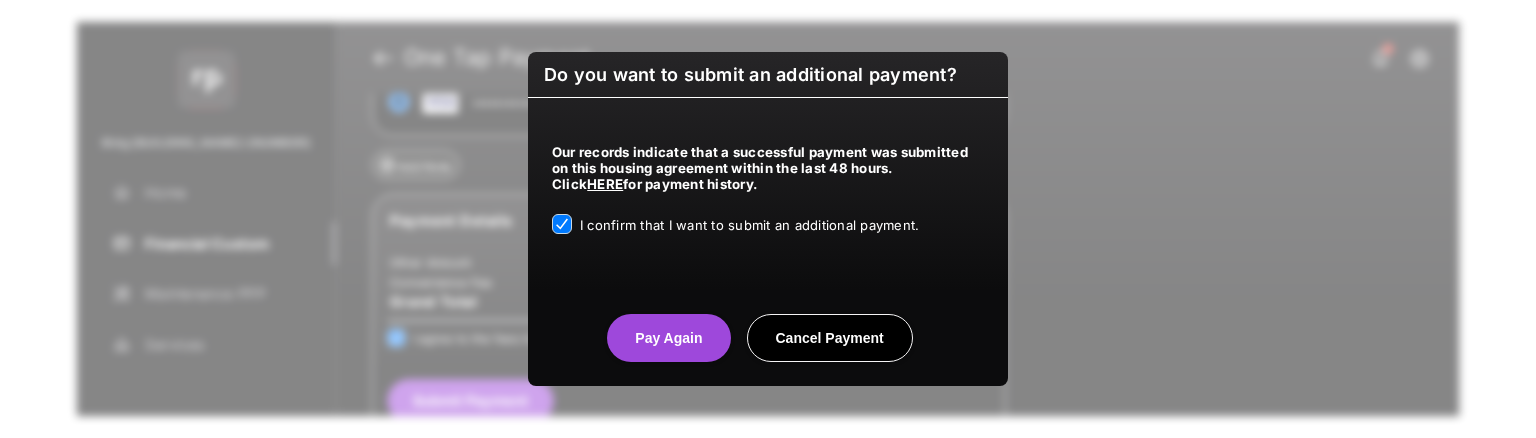 click on "Pay Again" at bounding box center (668, 338) 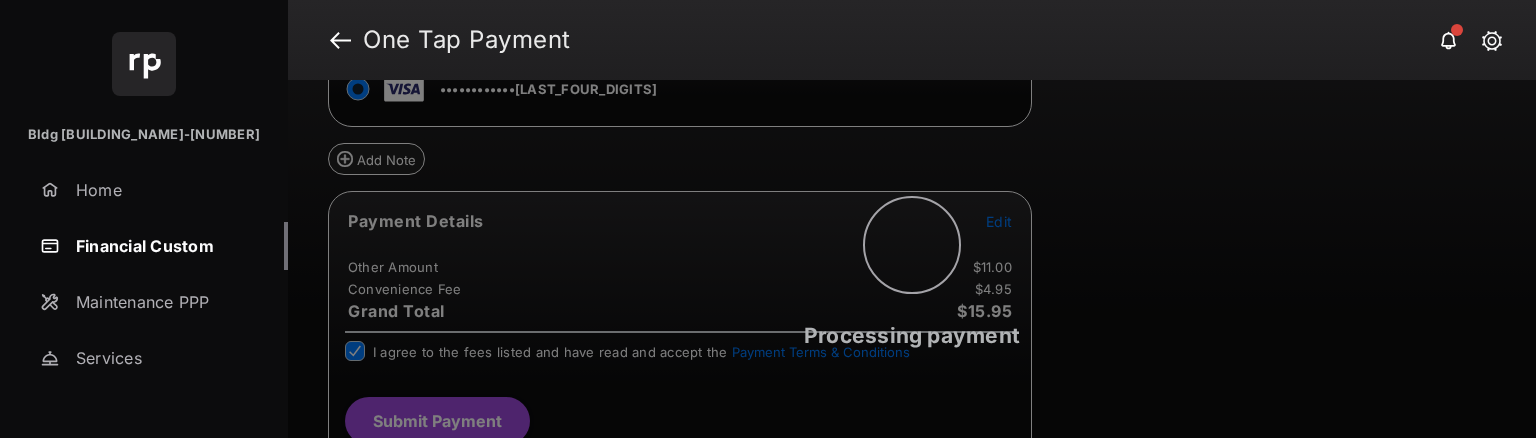 click on "Processing payment" at bounding box center [912, 259] 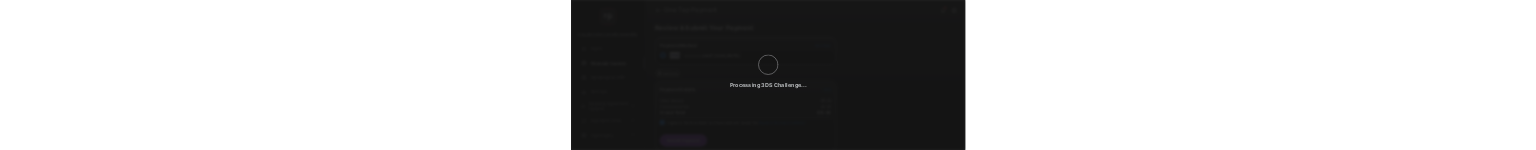 scroll, scrollTop: 0, scrollLeft: 0, axis: both 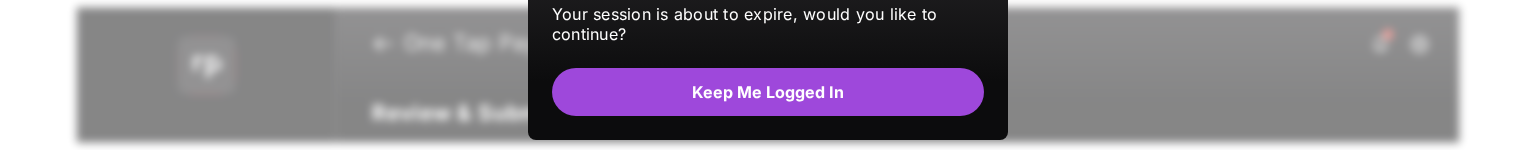 click on "Keep me logged in" at bounding box center [768, 92] 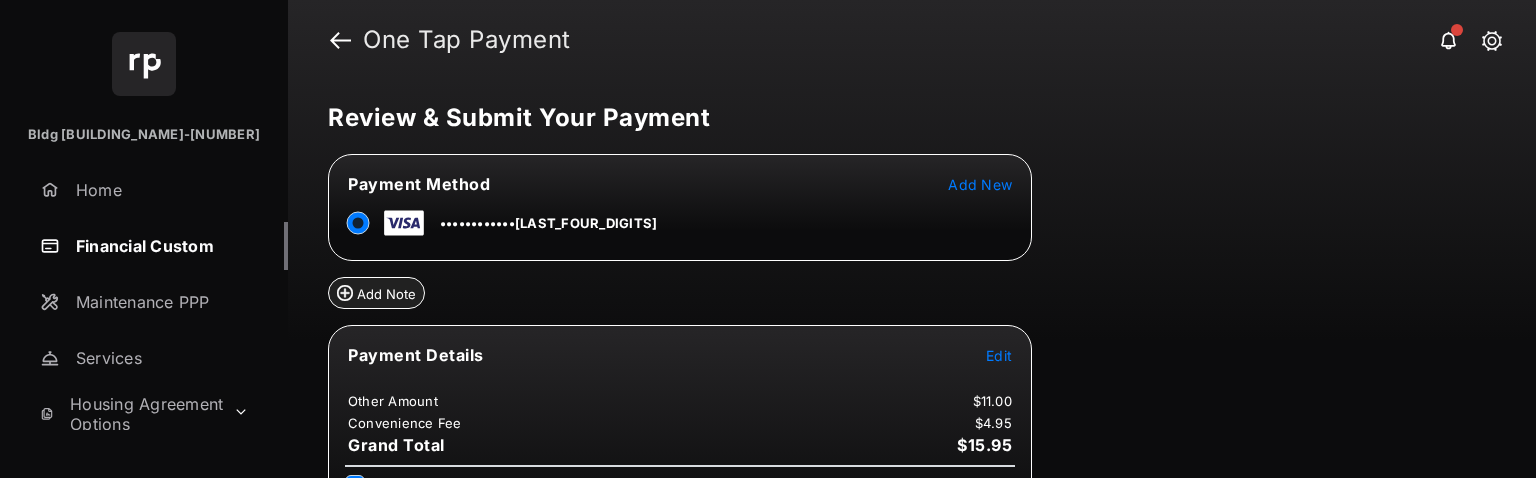 click on "Review & Submit Your Payment Payment Method Add New ••••••••••••4242 Add Note Payment Details Edit Other Amount $11.00 Convenience Fee $4.95 Grand Total $15.95 I agree to the fees listed and have read and accept the   Payment Terms & Conditions Submit Payment" at bounding box center (912, 279) 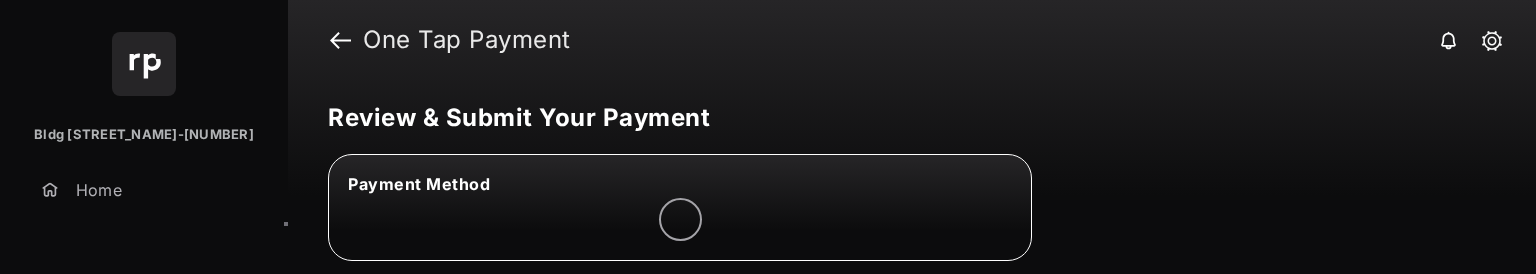 scroll, scrollTop: 0, scrollLeft: 0, axis: both 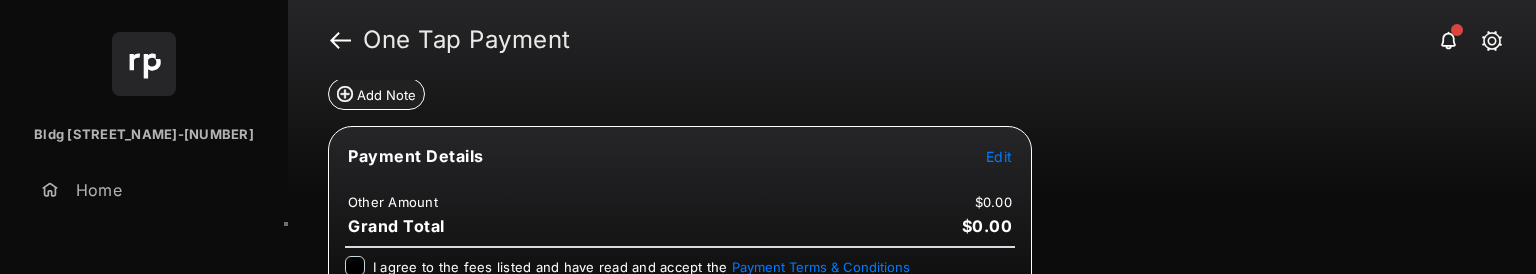 click on "Edit" at bounding box center (999, 156) 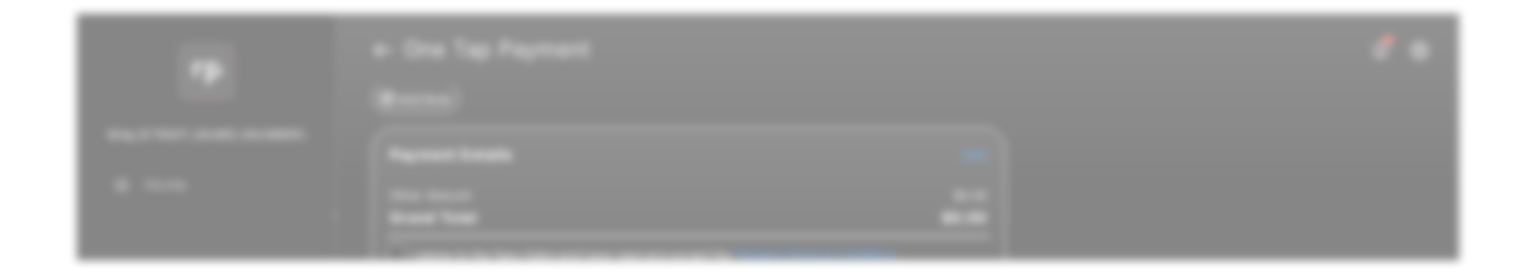 scroll, scrollTop: 2, scrollLeft: 0, axis: vertical 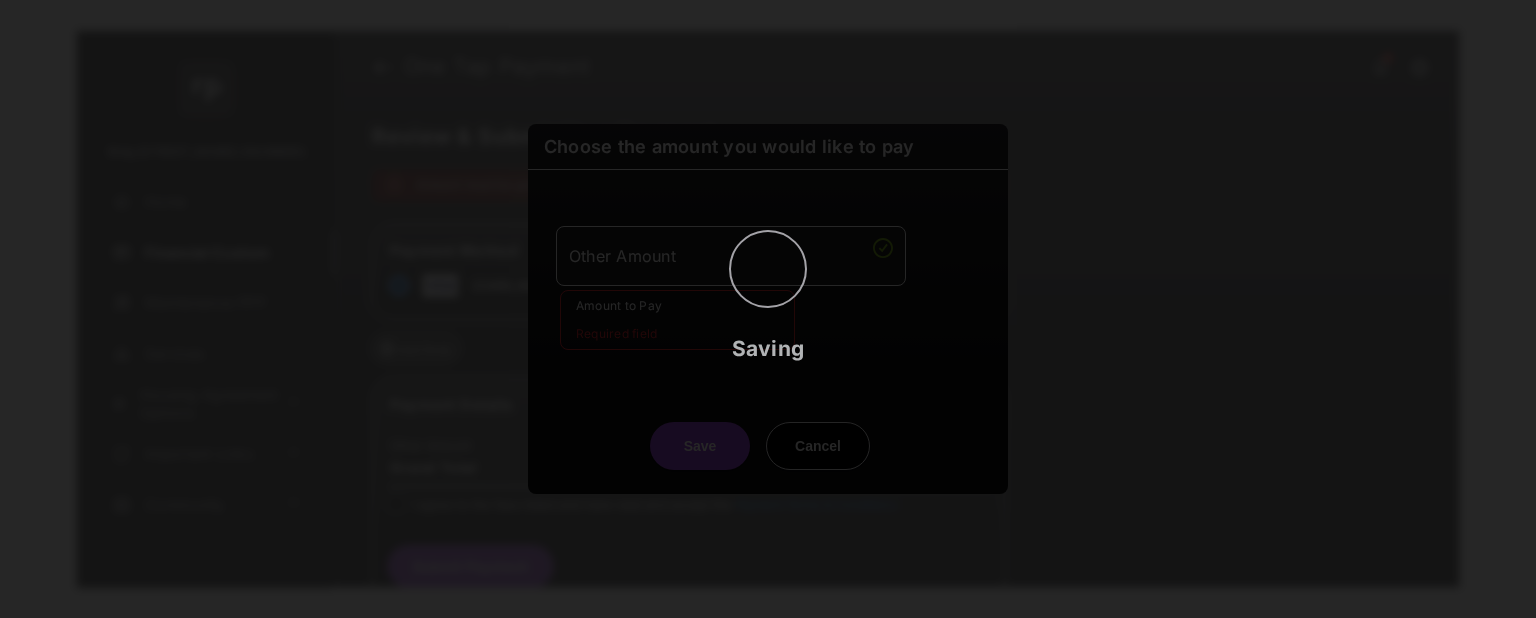 click on "Saving" at bounding box center [768, 309] 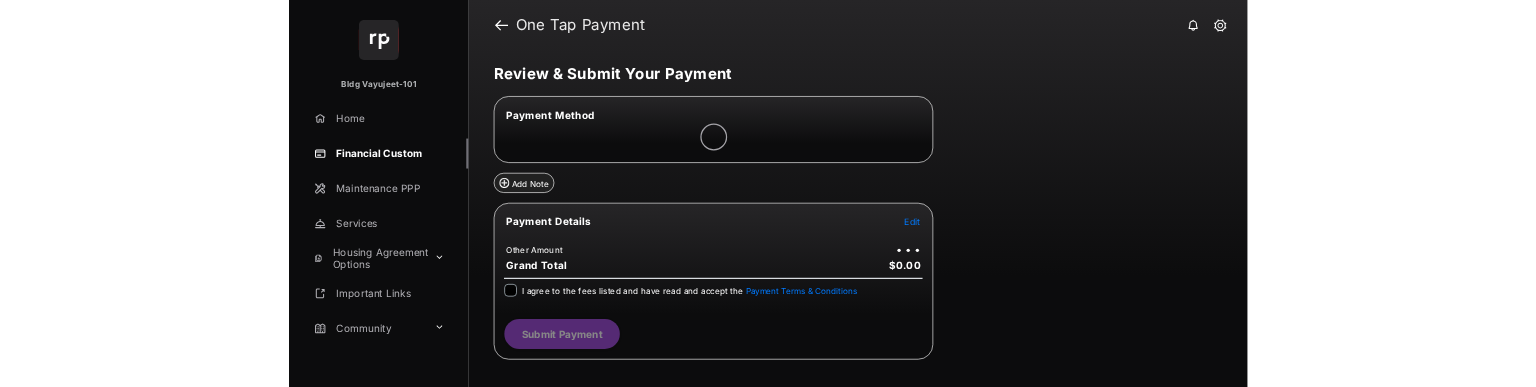 scroll, scrollTop: 0, scrollLeft: 0, axis: both 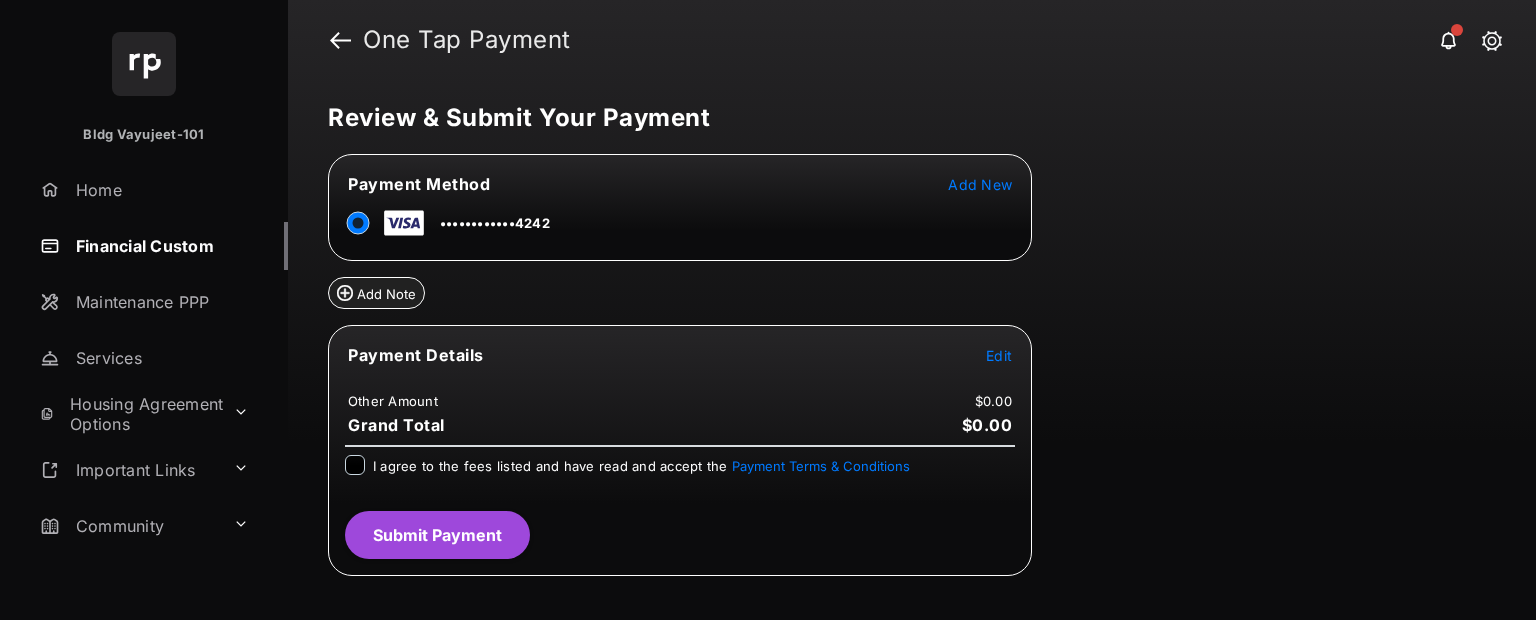 click on "Edit" at bounding box center [999, 355] 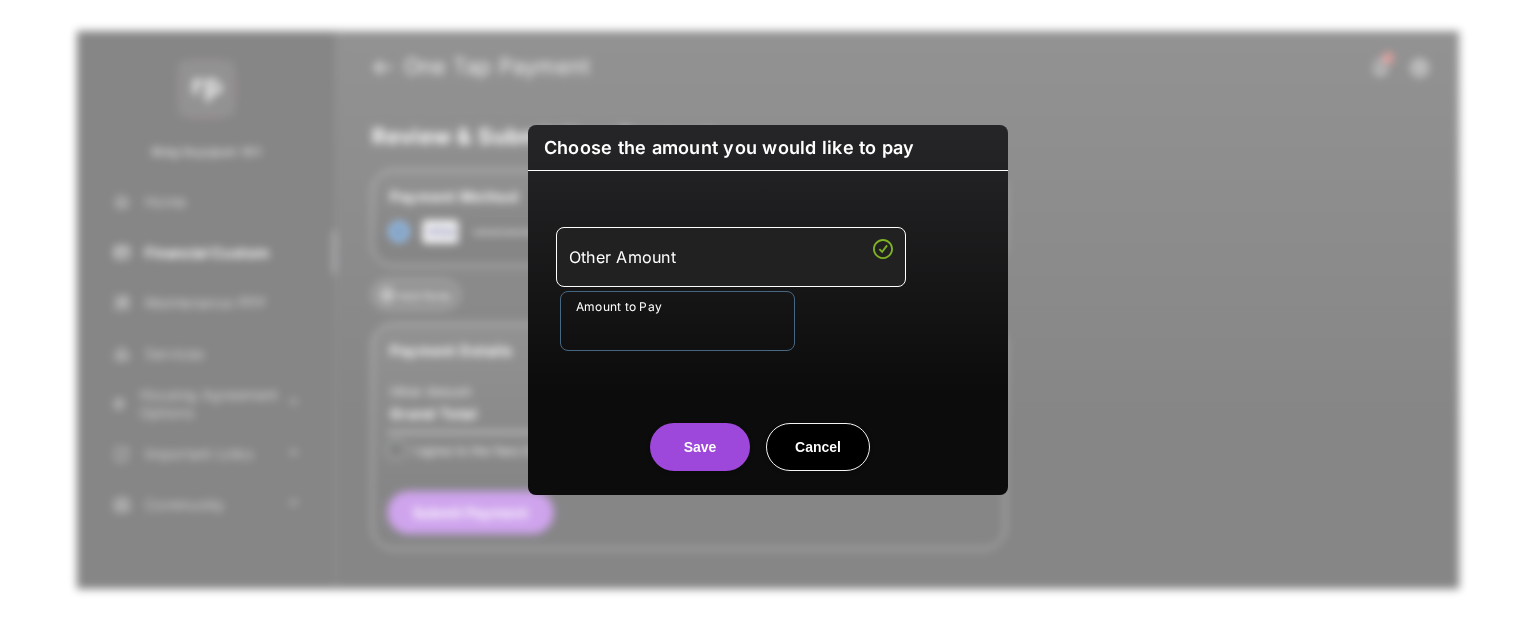 click on "Amount to Pay" at bounding box center [677, 321] 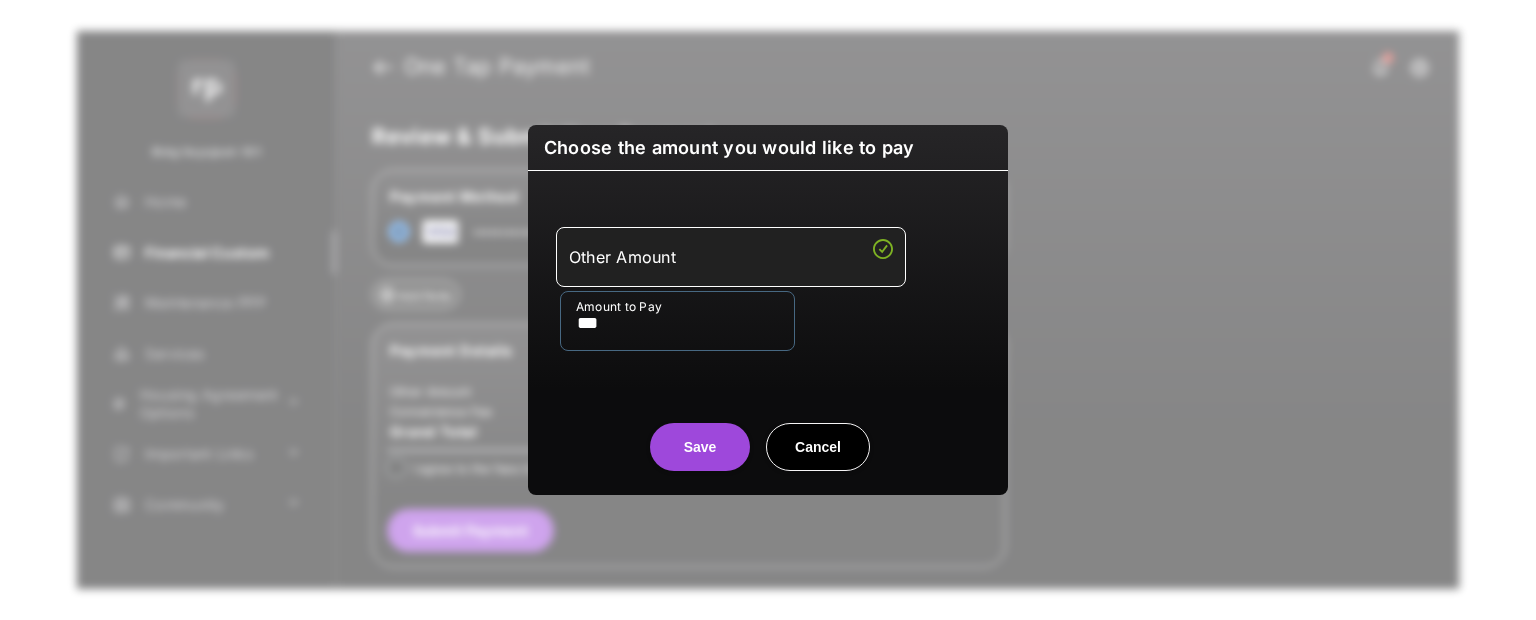 type on "***" 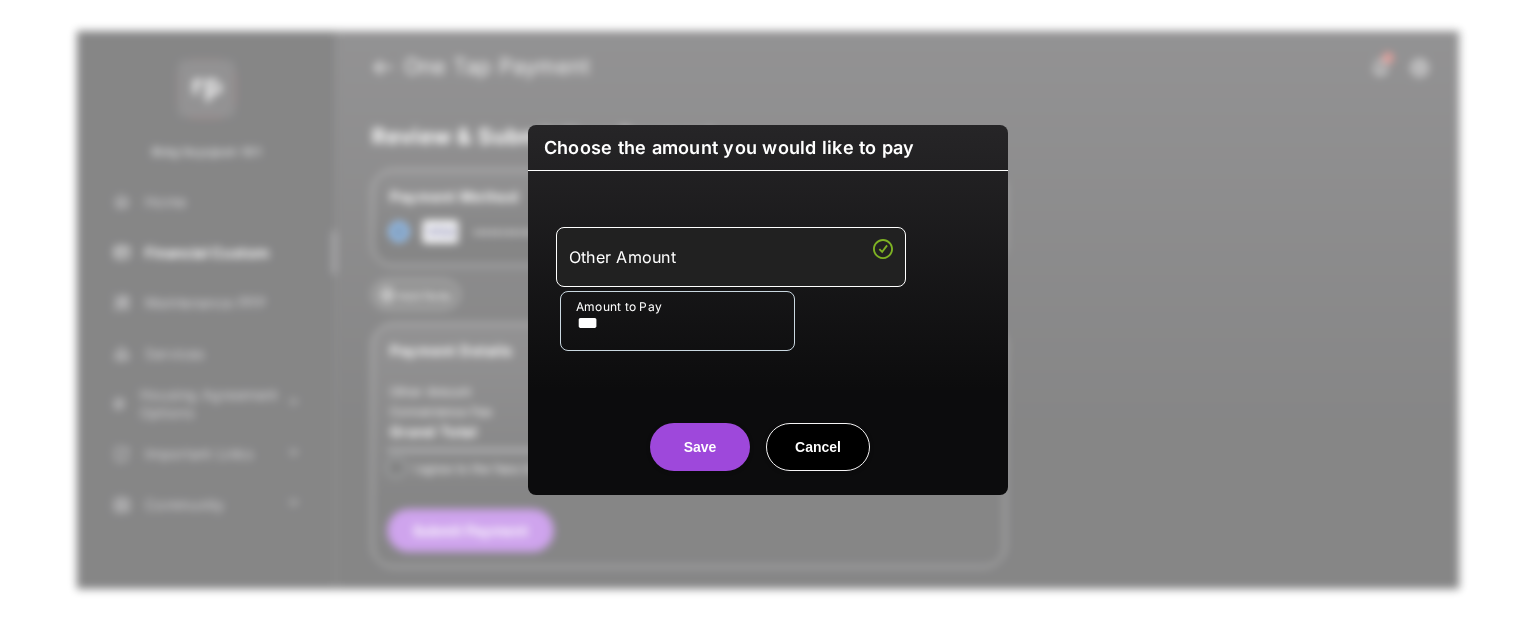 drag, startPoint x: 603, startPoint y: 409, endPoint x: 614, endPoint y: 421, distance: 16.27882 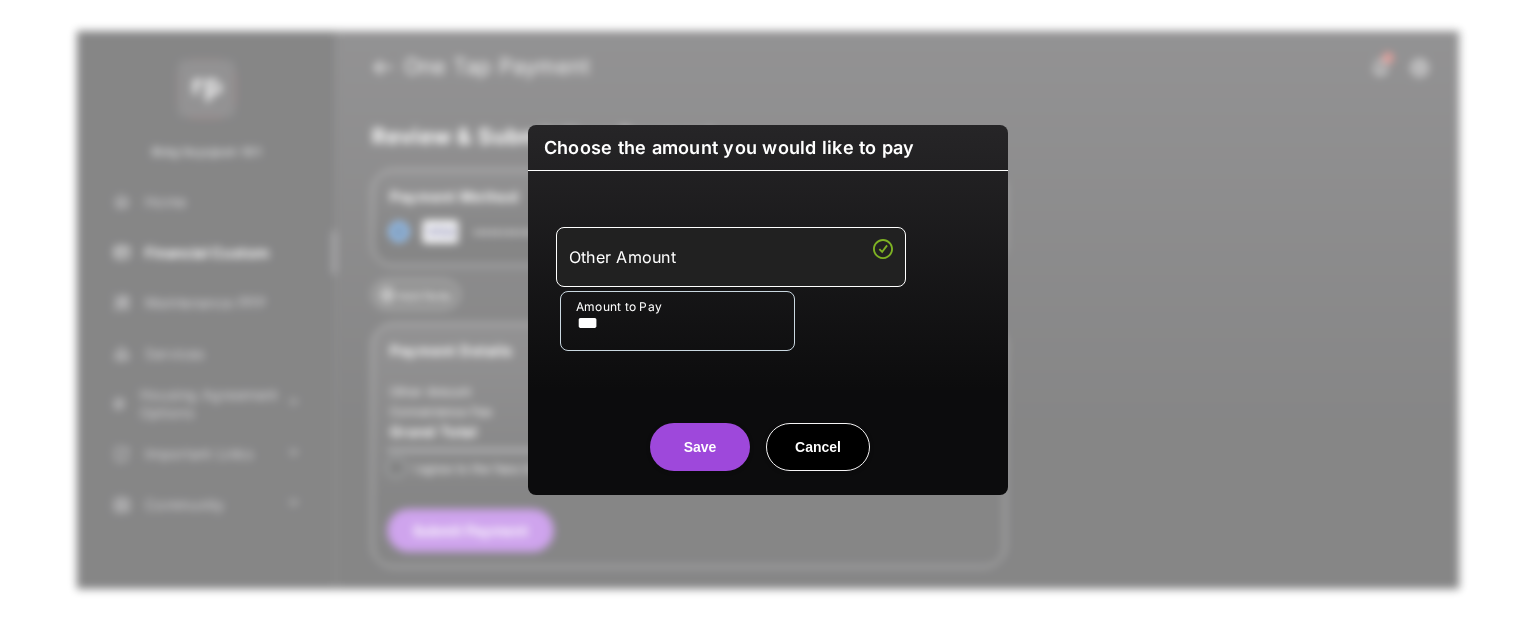 click on "Save" at bounding box center (700, 447) 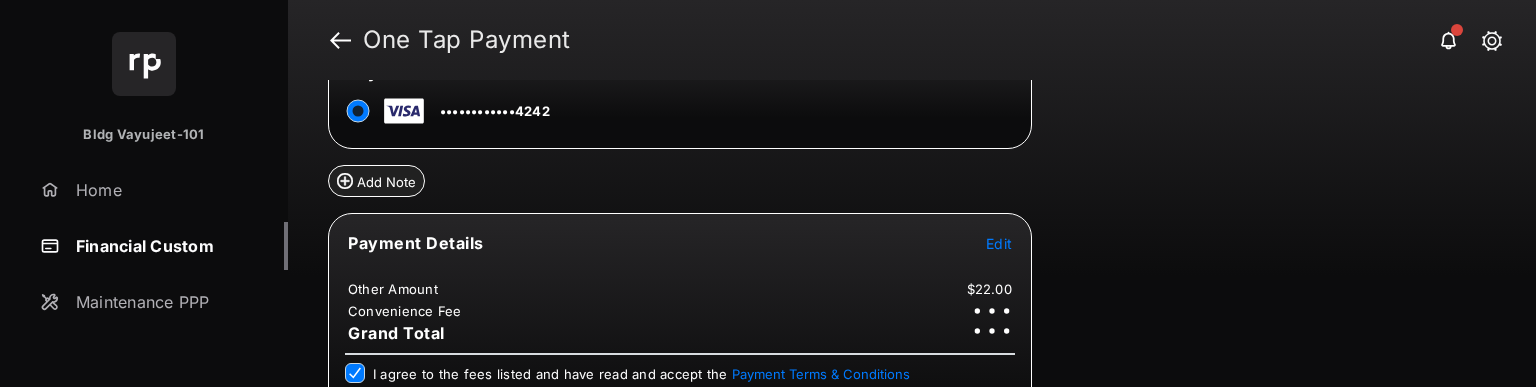 scroll, scrollTop: 204, scrollLeft: 0, axis: vertical 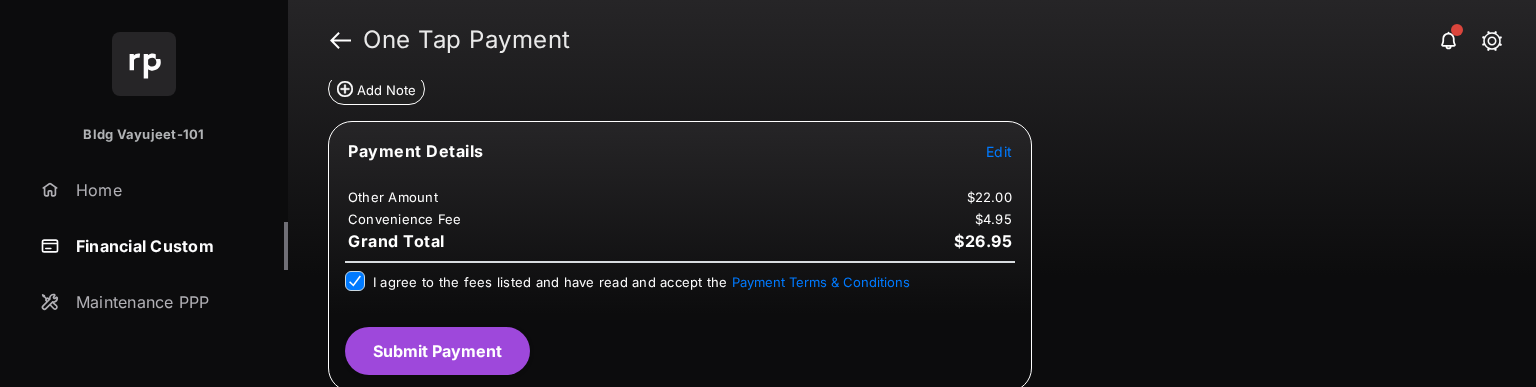 click on "Submit Payment" at bounding box center (437, 351) 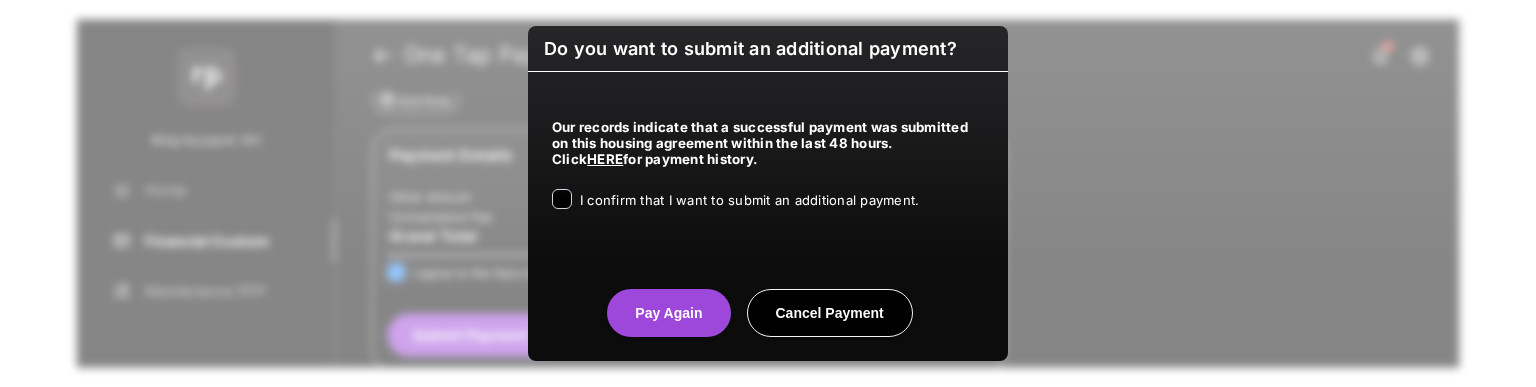 click on "I confirm that I want to submit an additional payment." at bounding box center (749, 201) 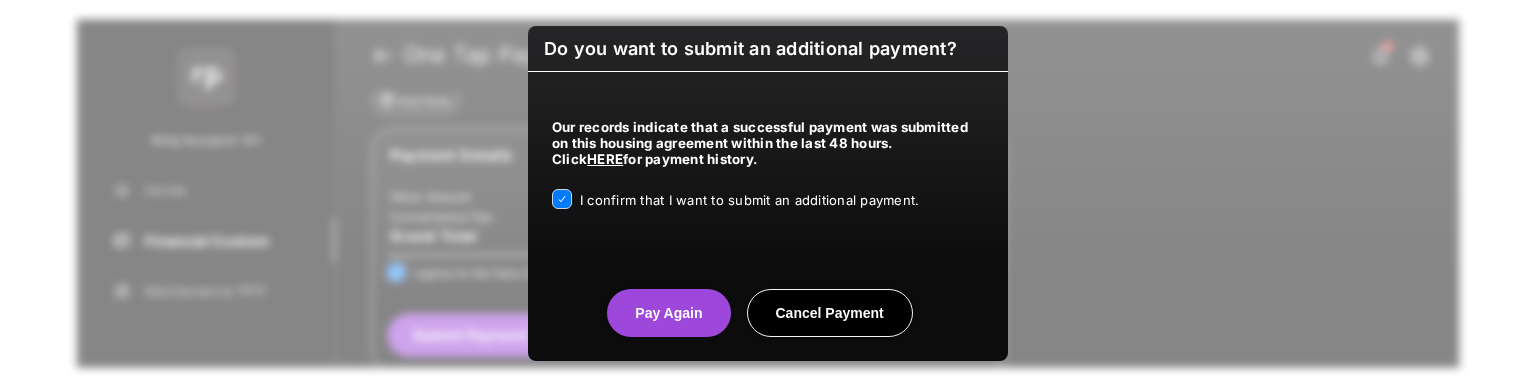 click on "I confirm that I want to submit an additional payment." at bounding box center (749, 200) 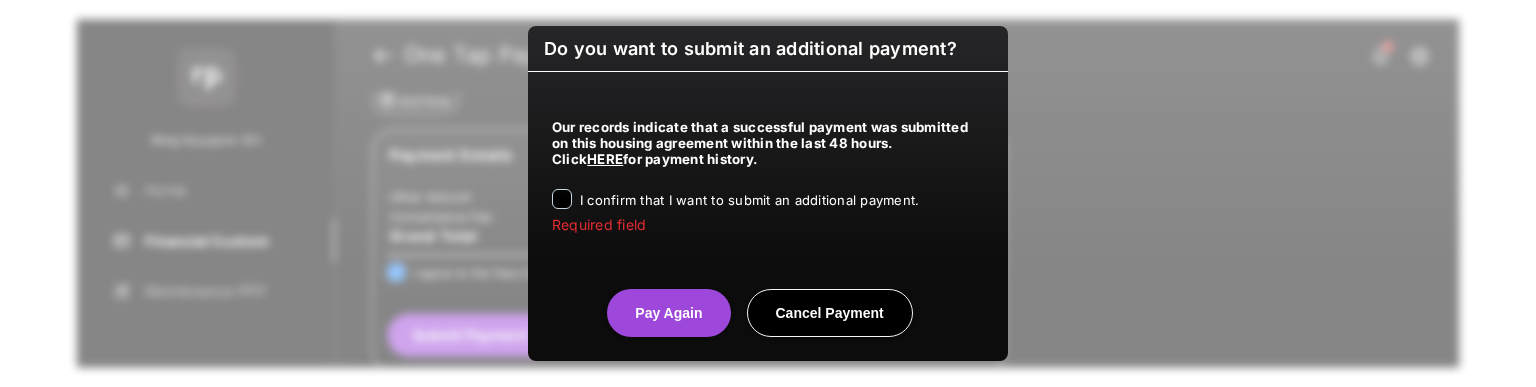 click on "I confirm that I want to submit an additional payment." at bounding box center (749, 201) 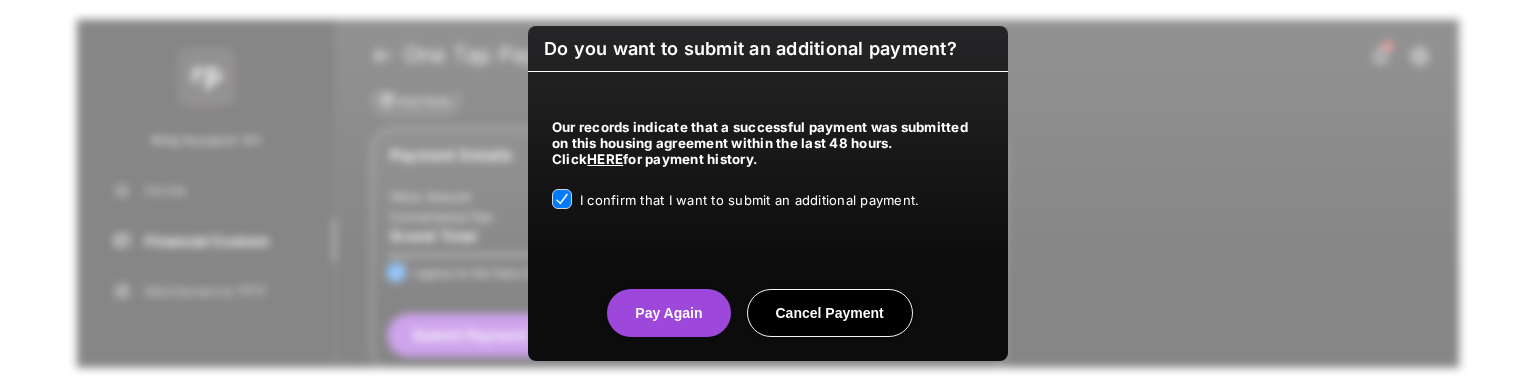 click on "Do you want to submit an additional payment? Our records indicate that a successful payment was submitted on this housing agreement within the last 48 hours. Click  HERE  for payment history. I confirm that I want to submit an additional payment. Pay Again Cancel Payment" at bounding box center (768, 193) 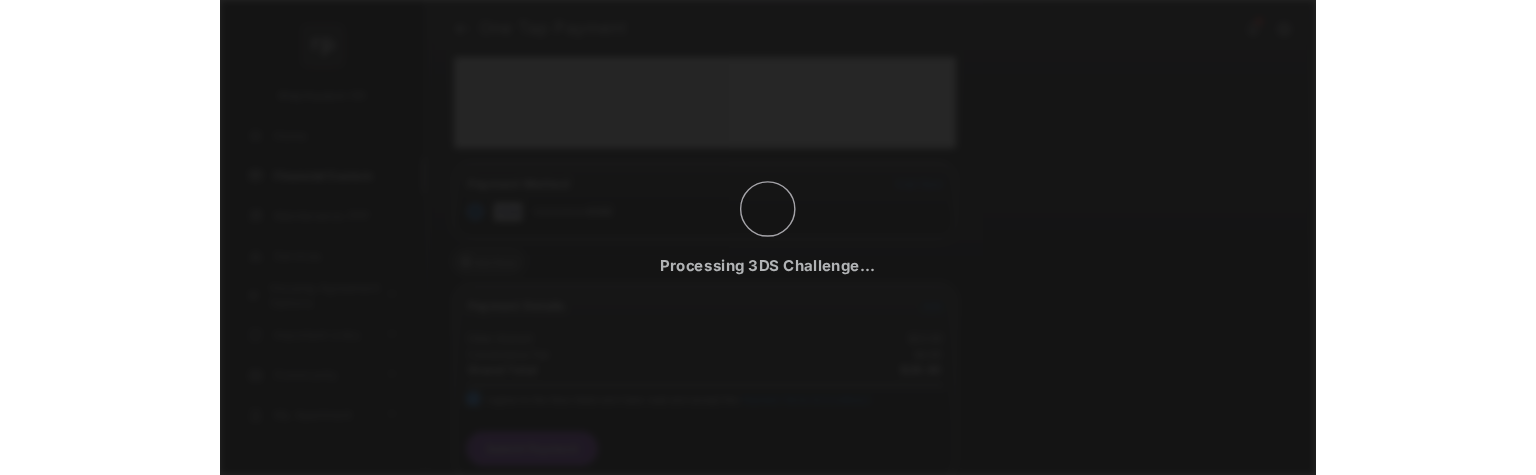 scroll, scrollTop: 0, scrollLeft: 0, axis: both 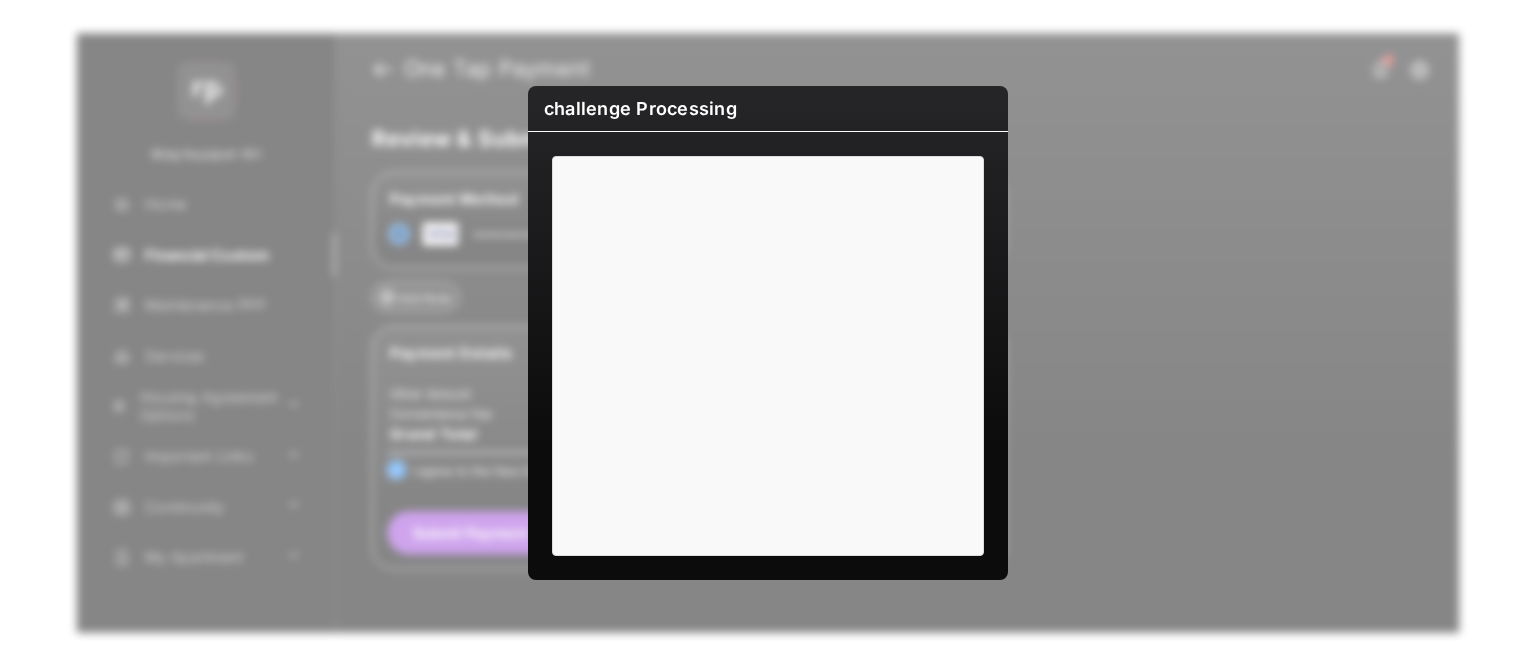 click on "challenge Processing" at bounding box center (768, 109) 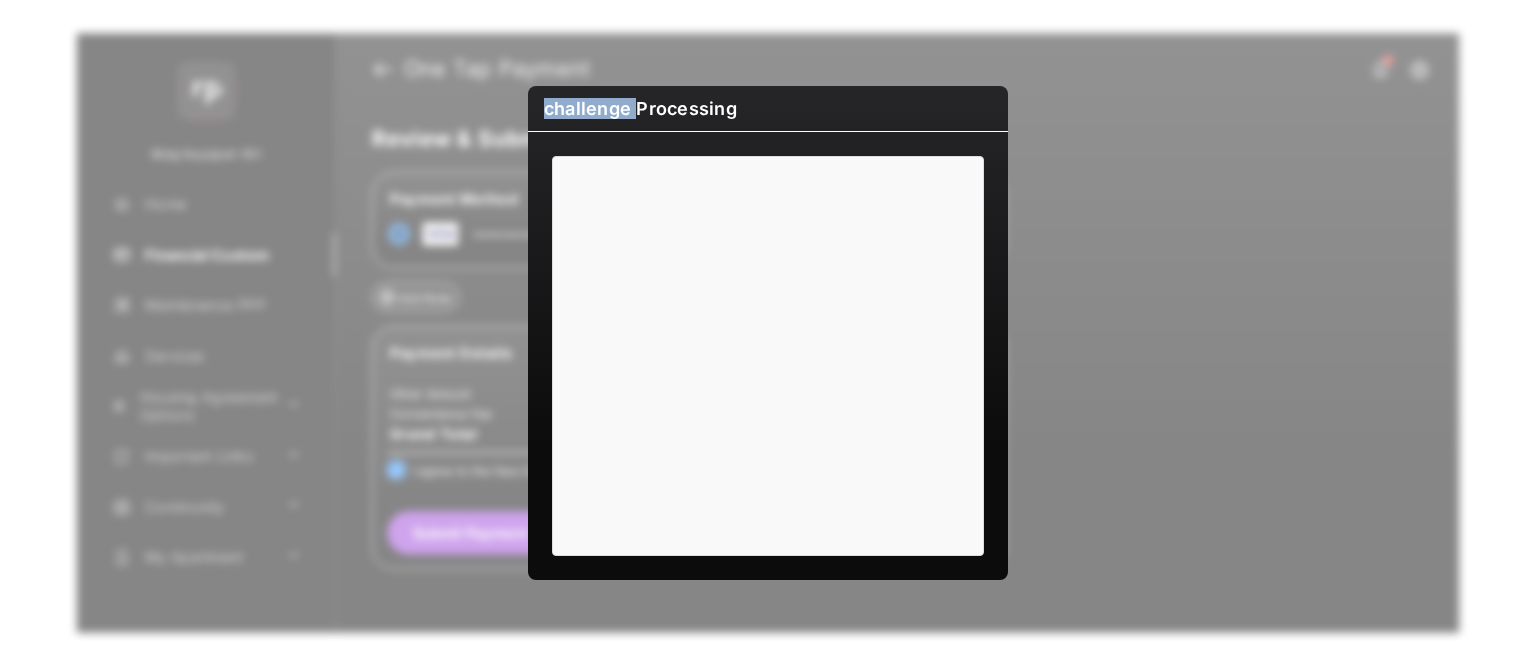 click on "challenge Processing" at bounding box center [768, 109] 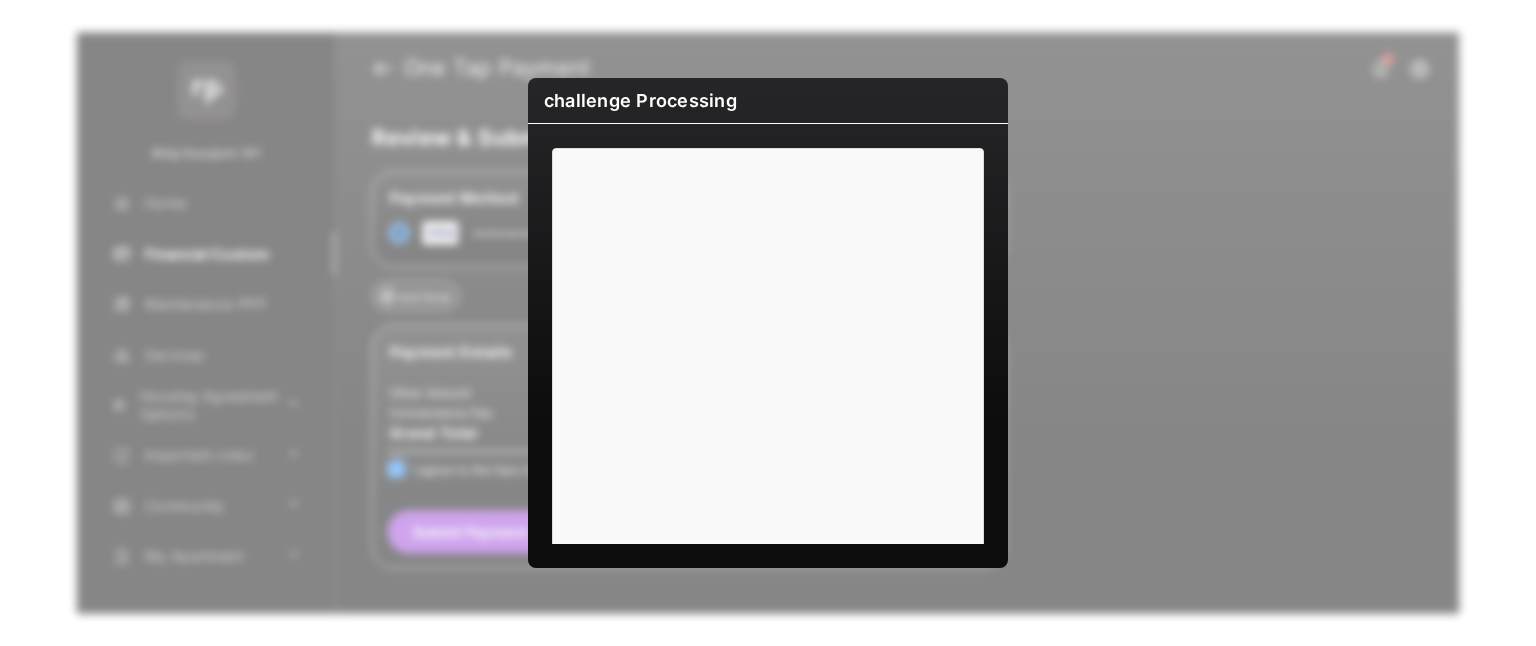 click on "challenge Processing" at bounding box center (768, 101) 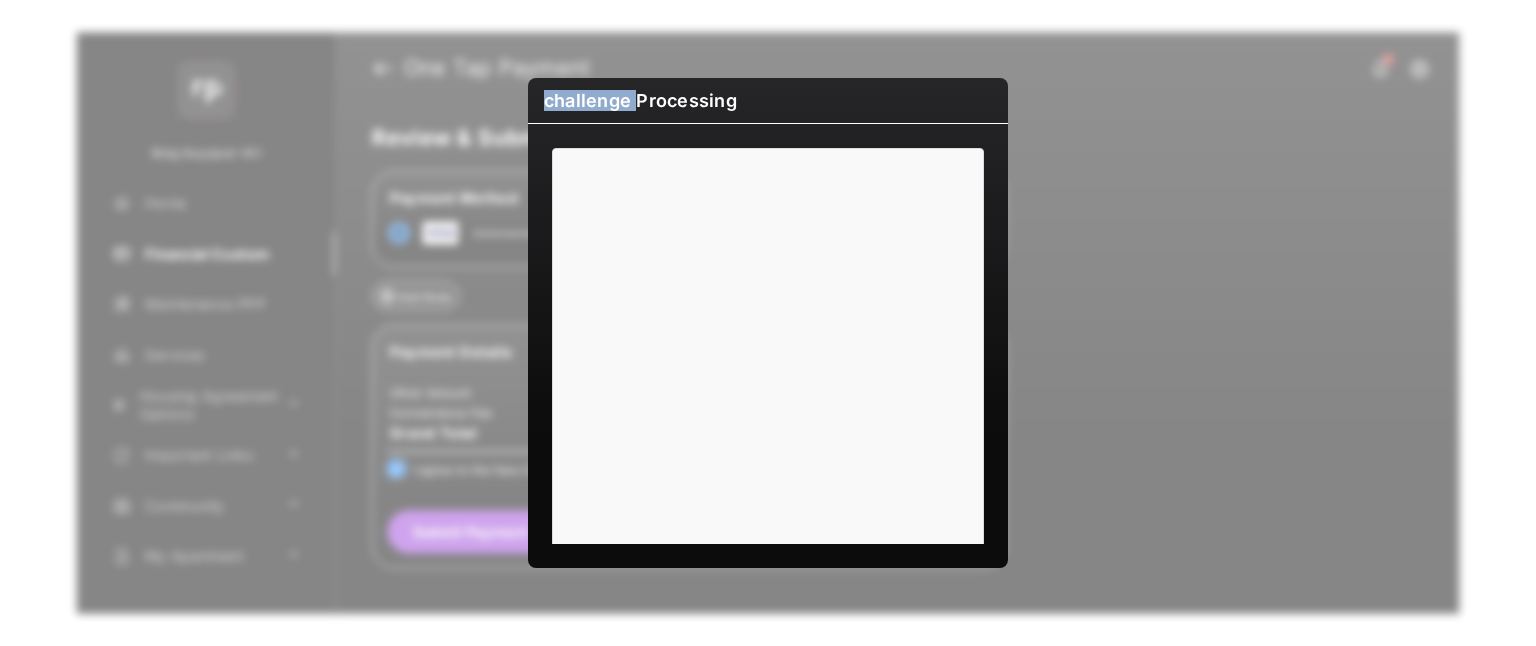 click on "challenge Processing" at bounding box center (768, 101) 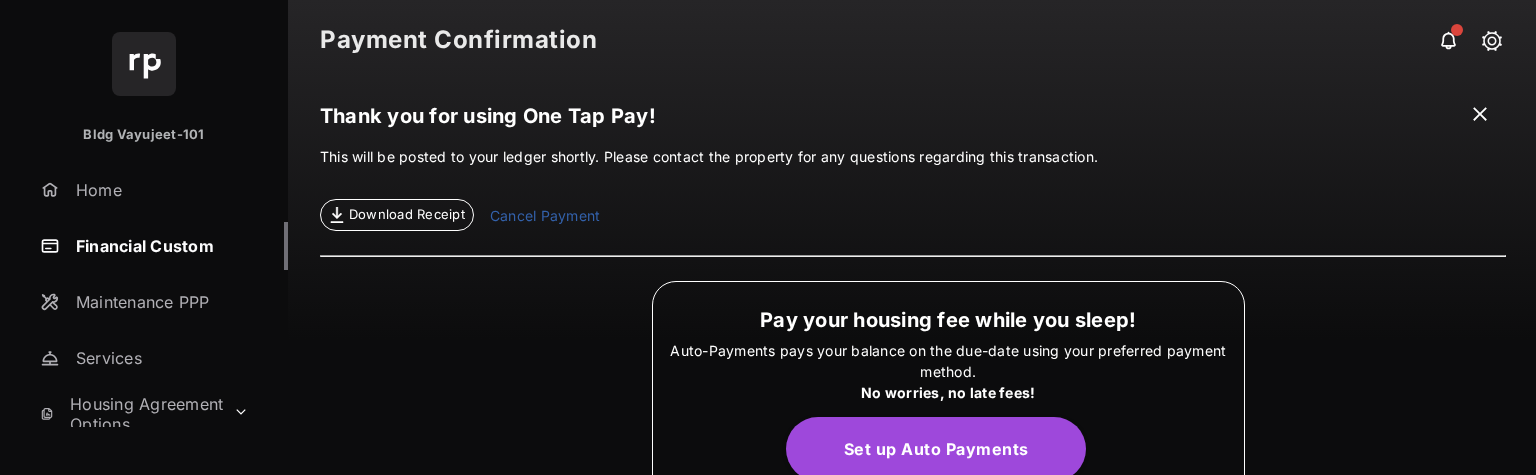 click on "Financial Custom" at bounding box center [160, 246] 